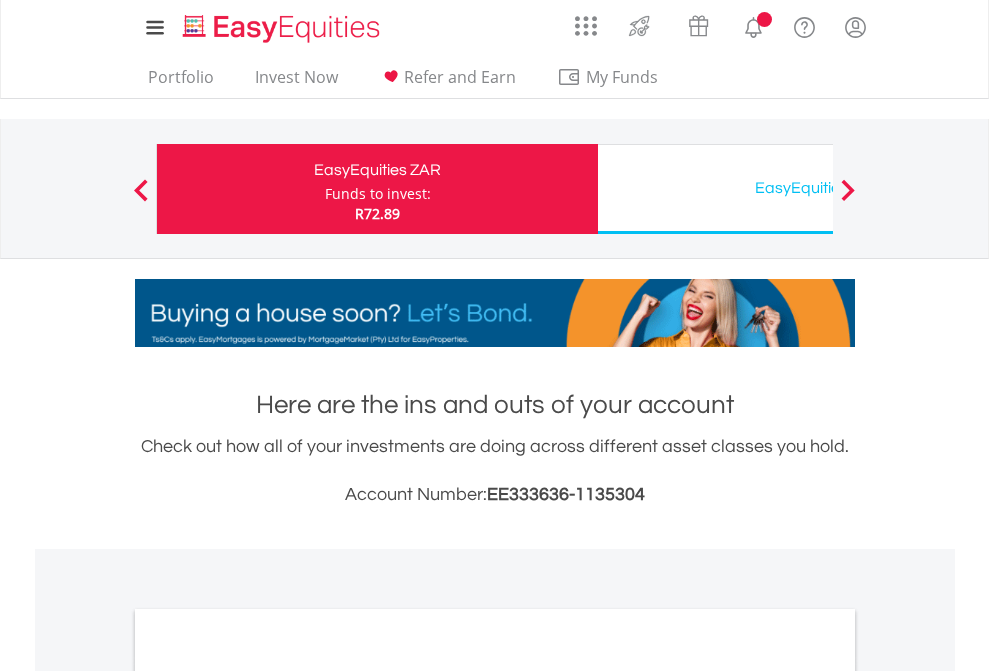 scroll, scrollTop: 0, scrollLeft: 0, axis: both 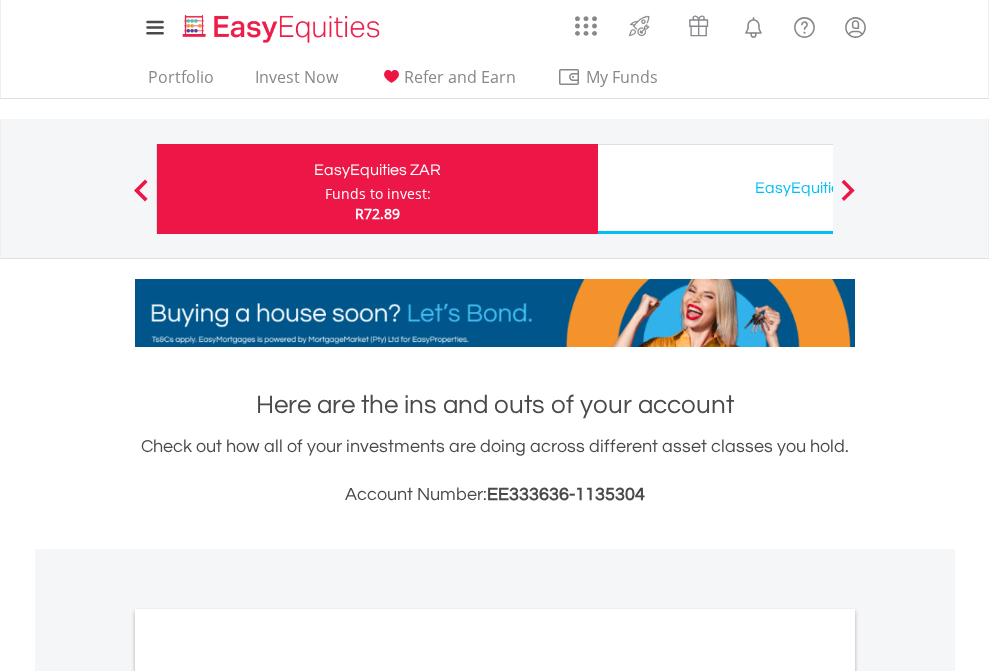 click on "Funds to invest:" at bounding box center (378, 194) 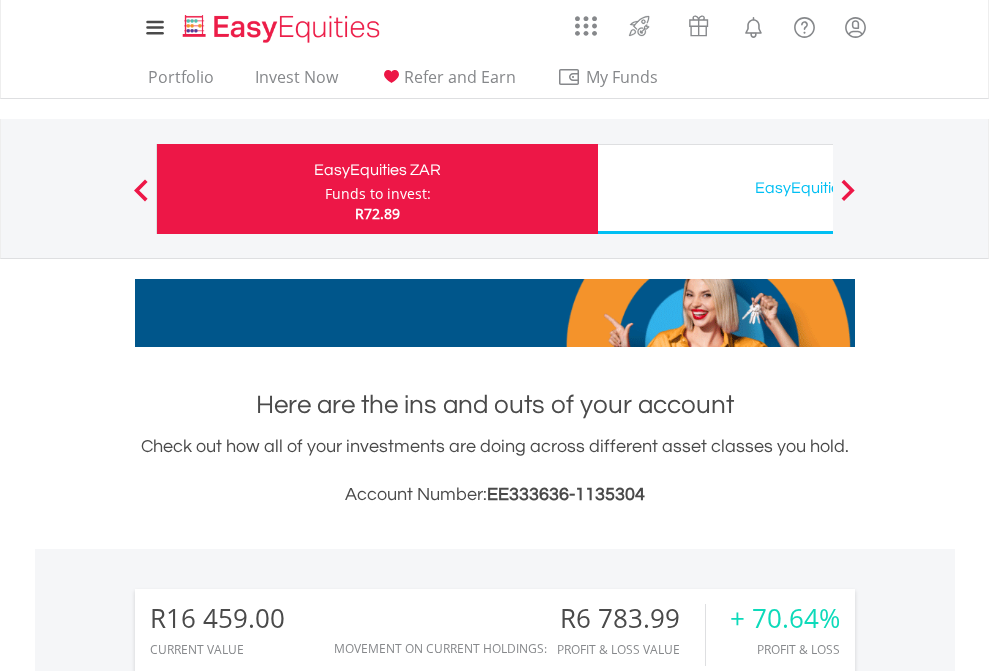 scroll, scrollTop: 999808, scrollLeft: 999687, axis: both 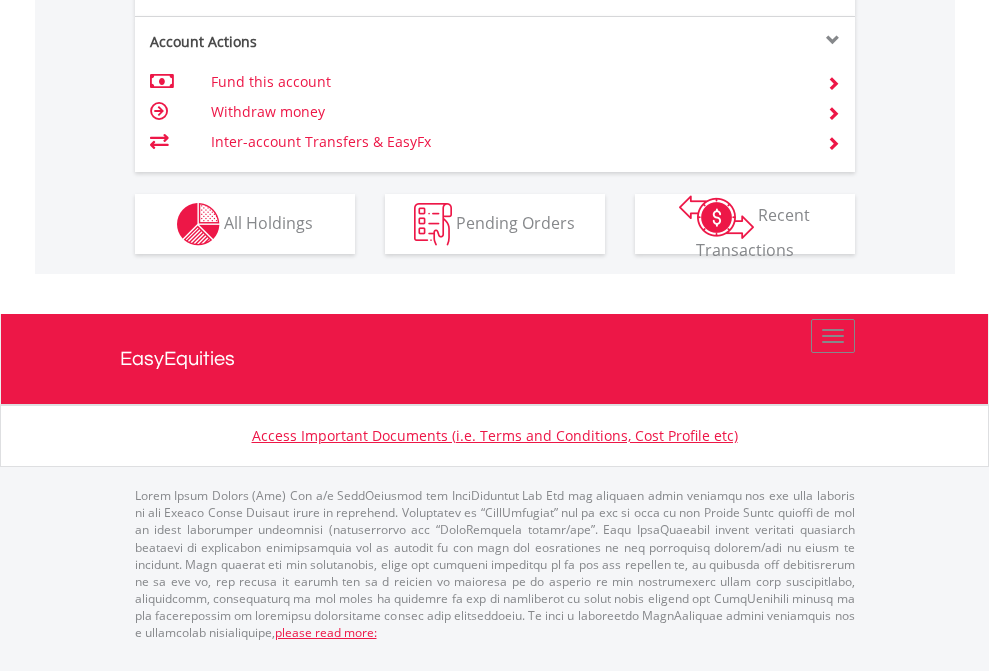click on "Investment types" at bounding box center (706, -337) 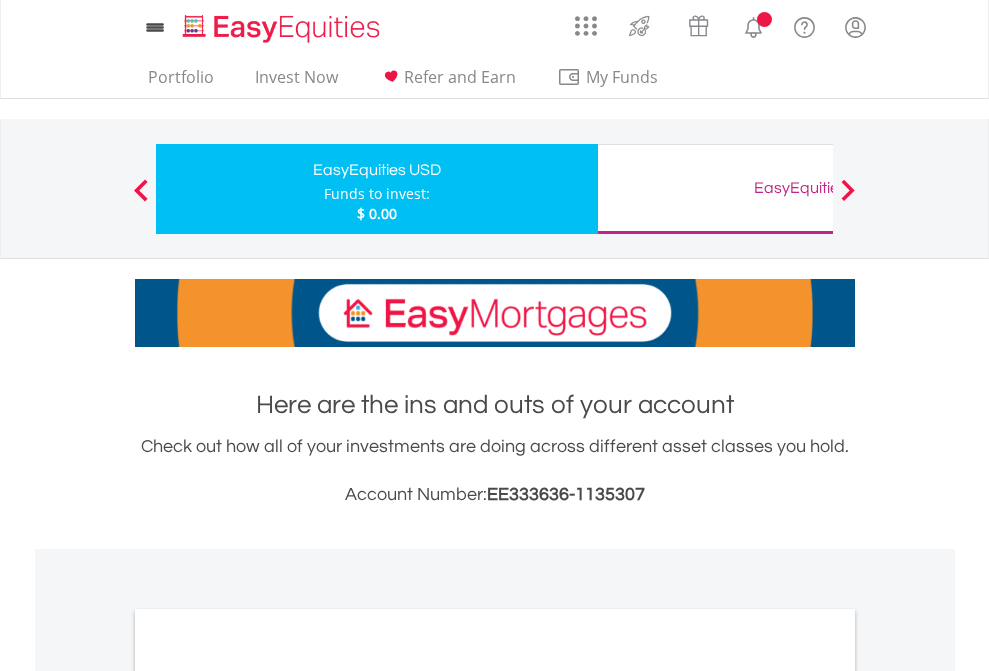 scroll, scrollTop: 0, scrollLeft: 0, axis: both 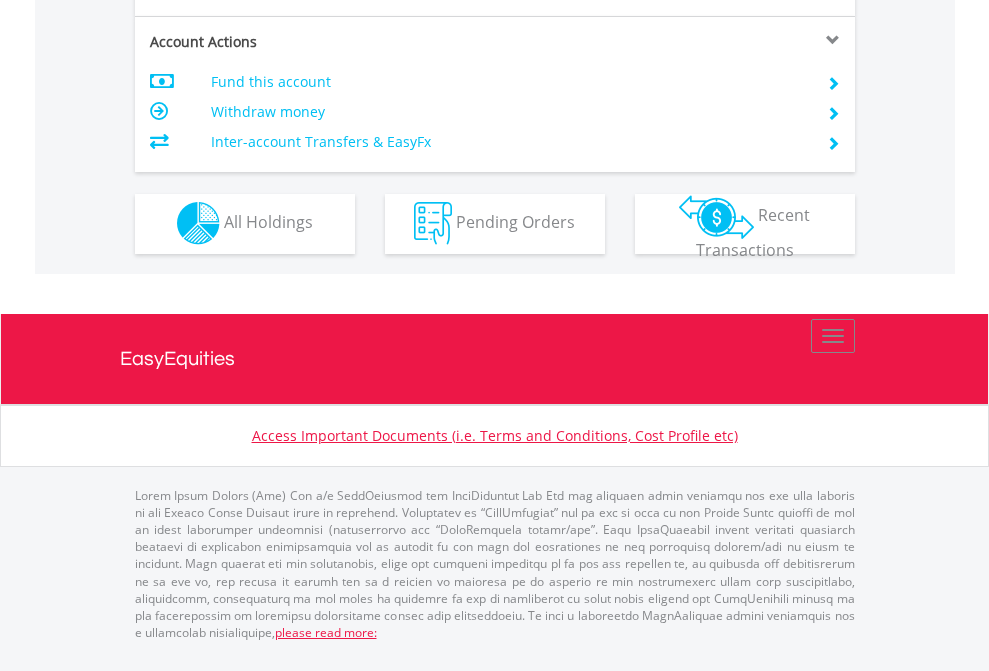 click on "Investment types" at bounding box center [706, -353] 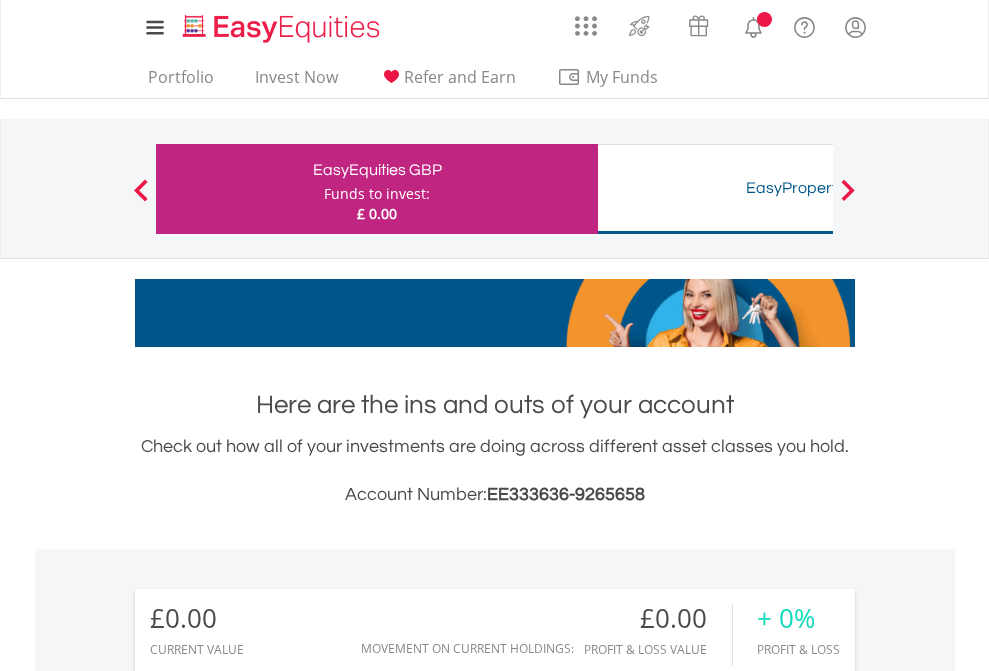 scroll, scrollTop: 1870, scrollLeft: 0, axis: vertical 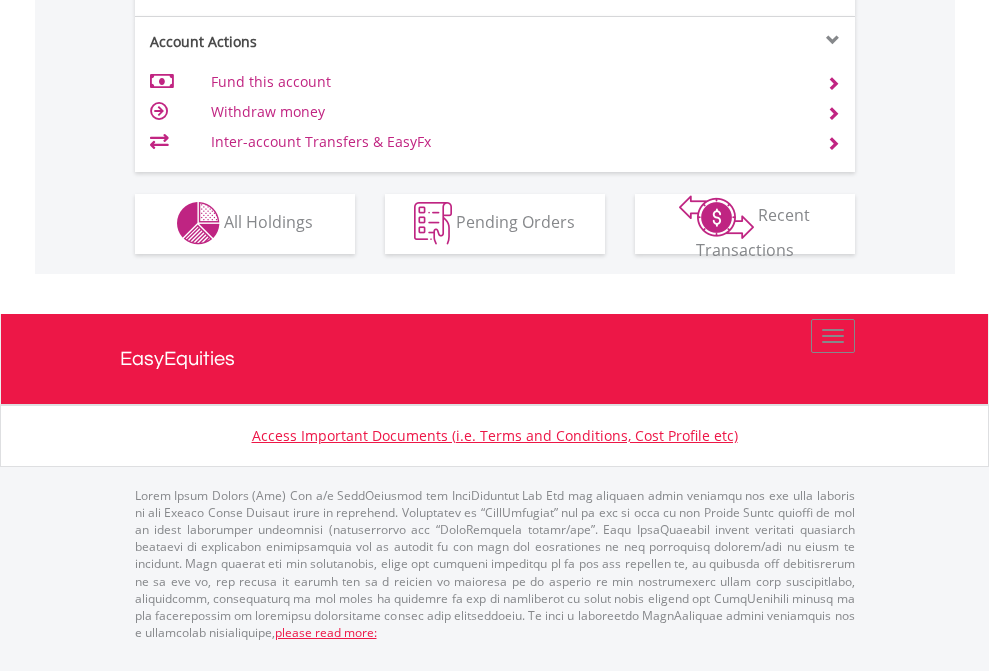 click on "Investment types" at bounding box center [706, -353] 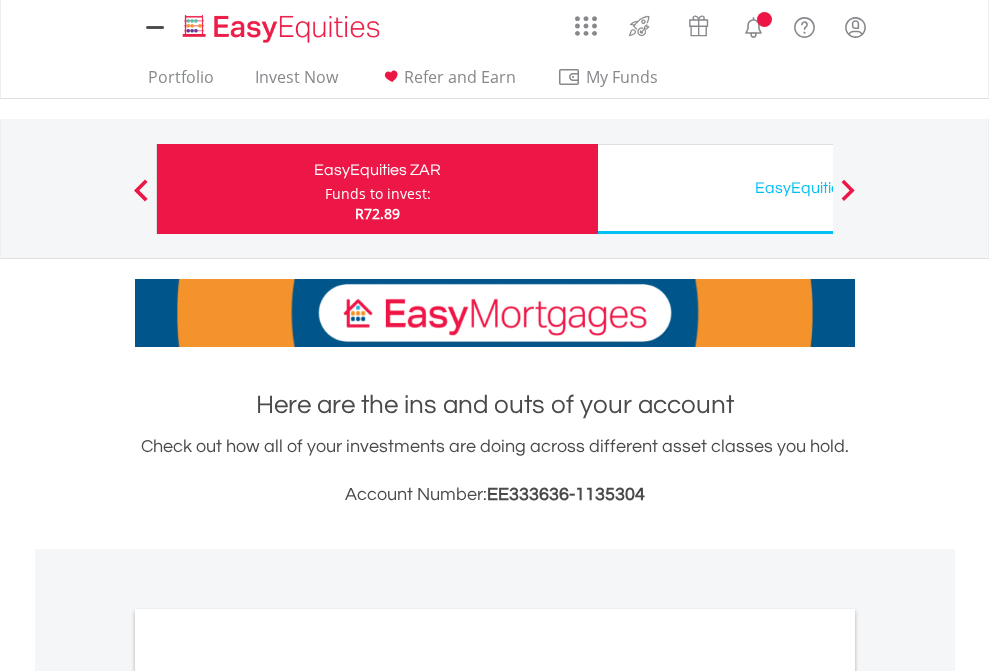 scroll, scrollTop: 0, scrollLeft: 0, axis: both 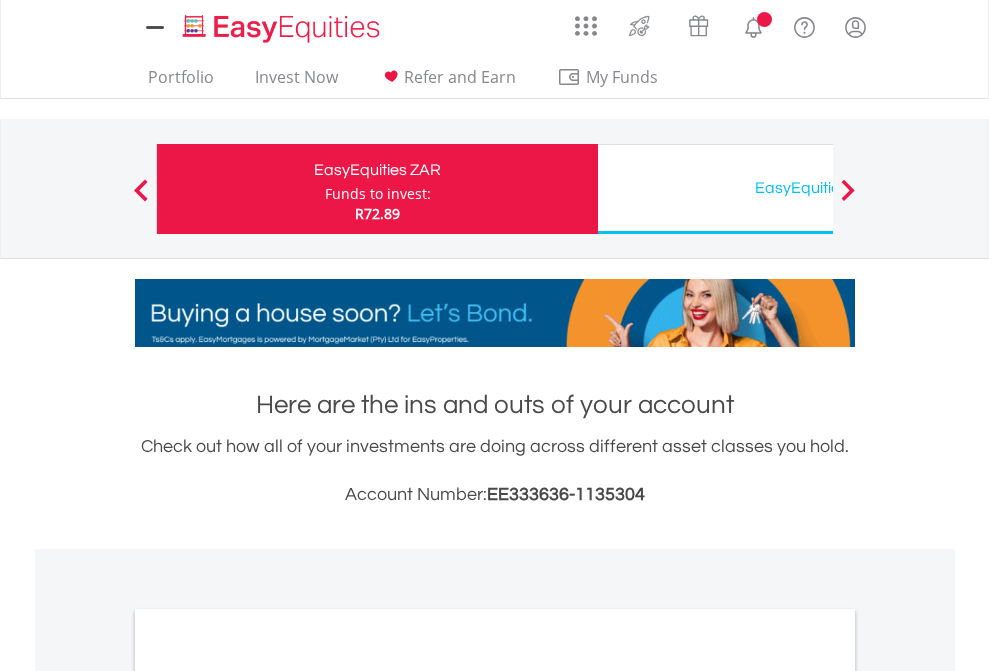 click on "All Holdings" at bounding box center (268, 1096) 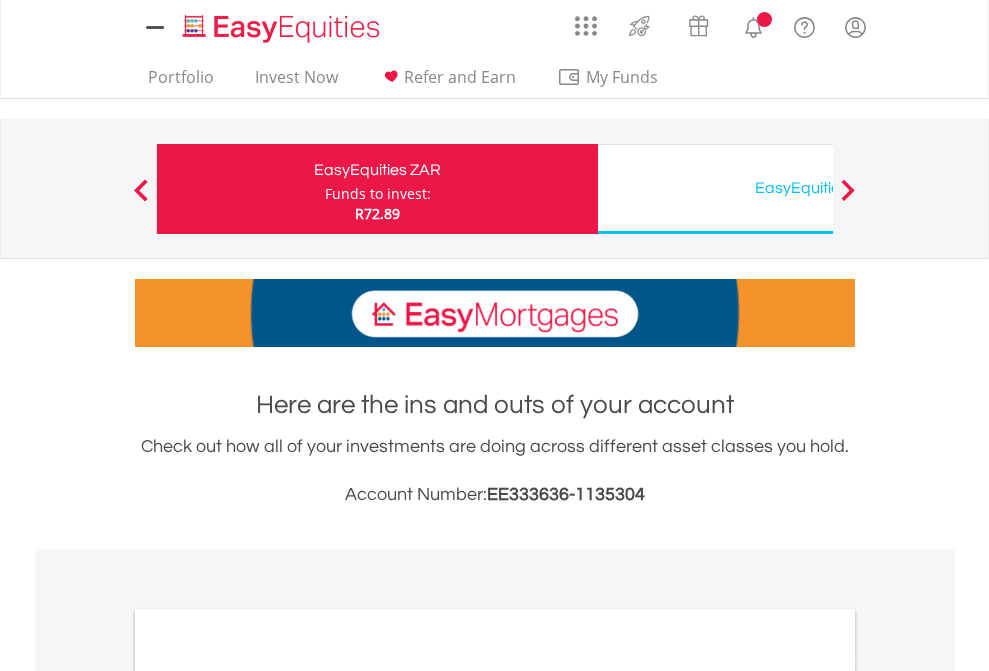 scroll, scrollTop: 1202, scrollLeft: 0, axis: vertical 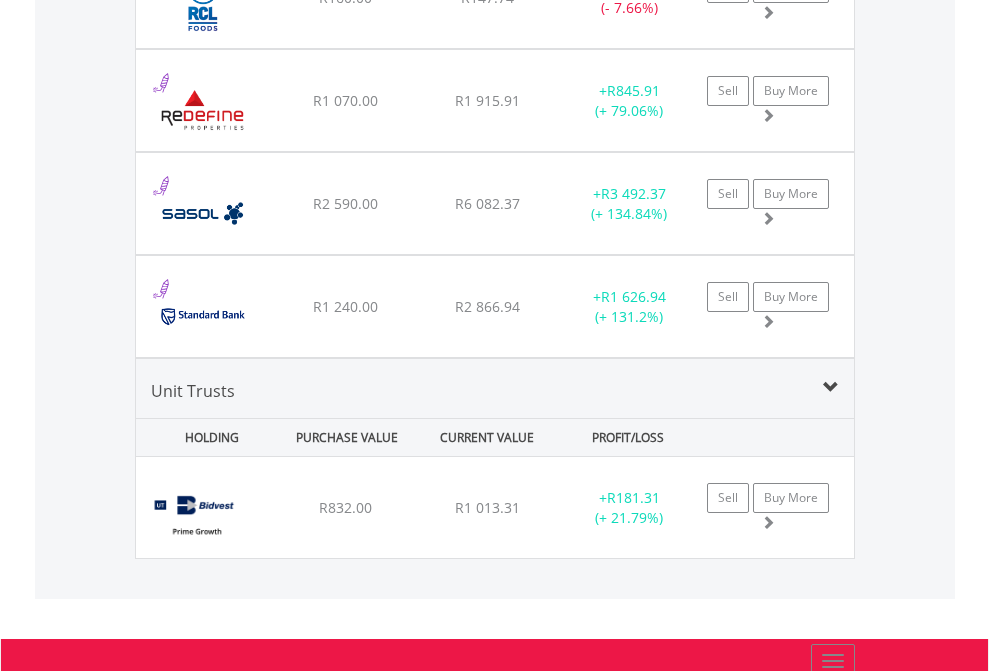 click on "EasyEquities USD" at bounding box center [818, -2157] 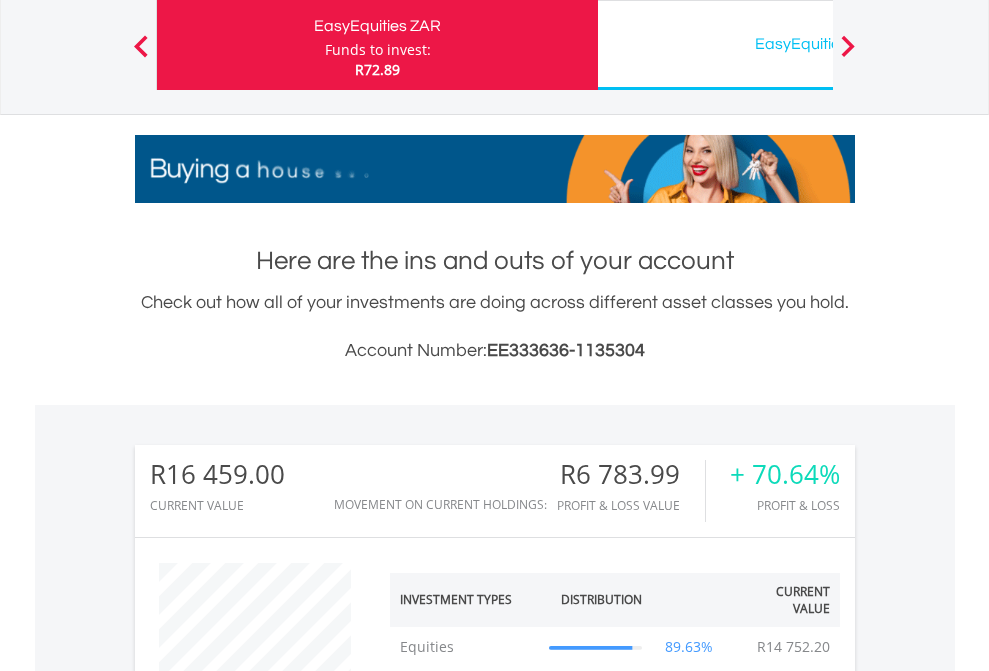scroll, scrollTop: 999808, scrollLeft: 999687, axis: both 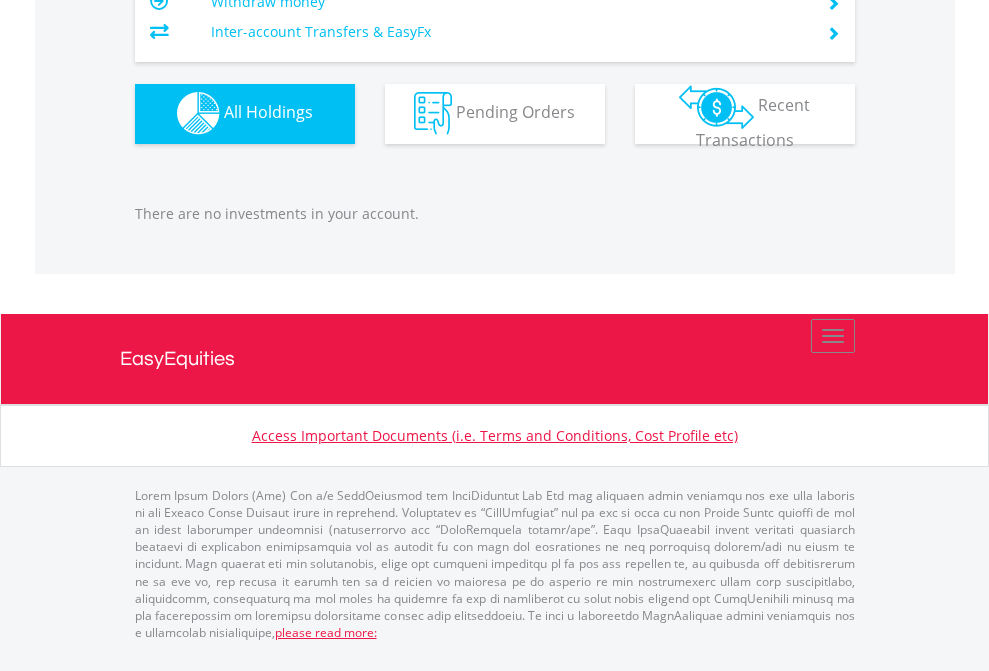 click on "EasyEquities GBP" at bounding box center (818, -1142) 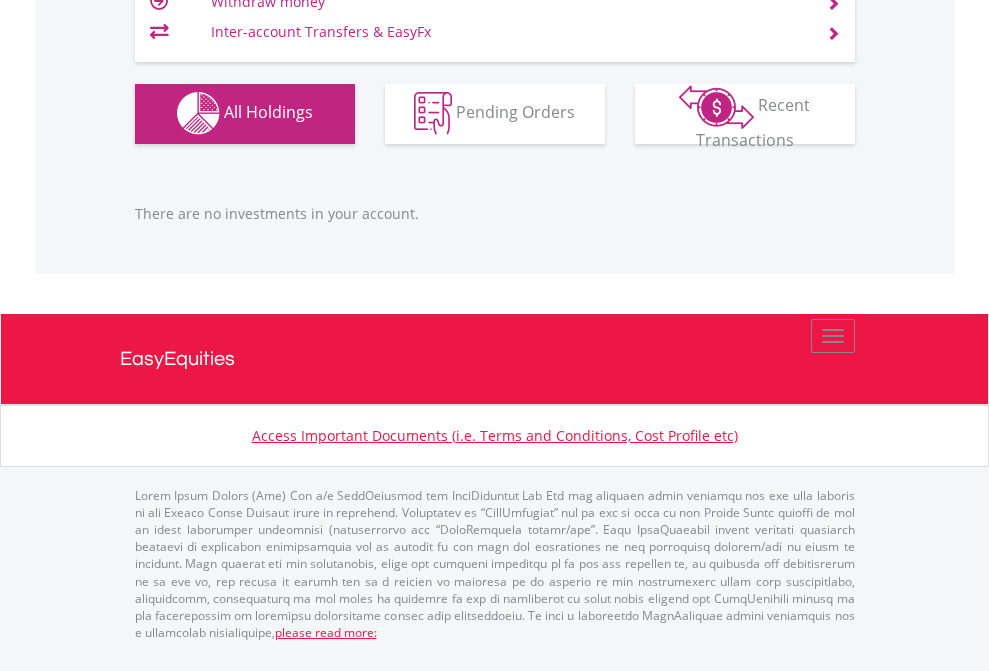 scroll, scrollTop: 1980, scrollLeft: 0, axis: vertical 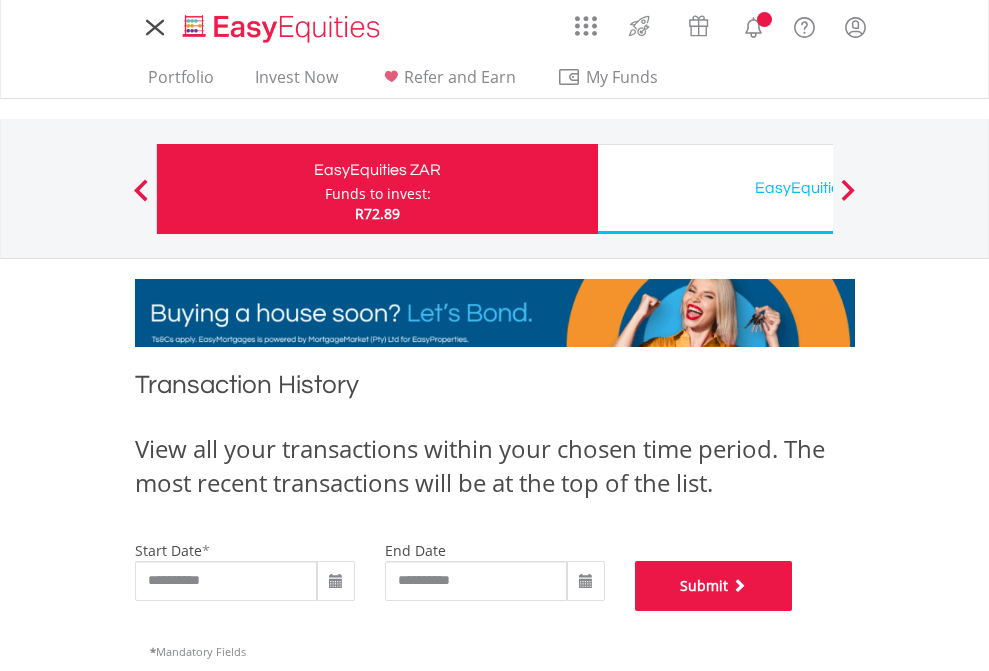 click on "Submit" at bounding box center (714, 586) 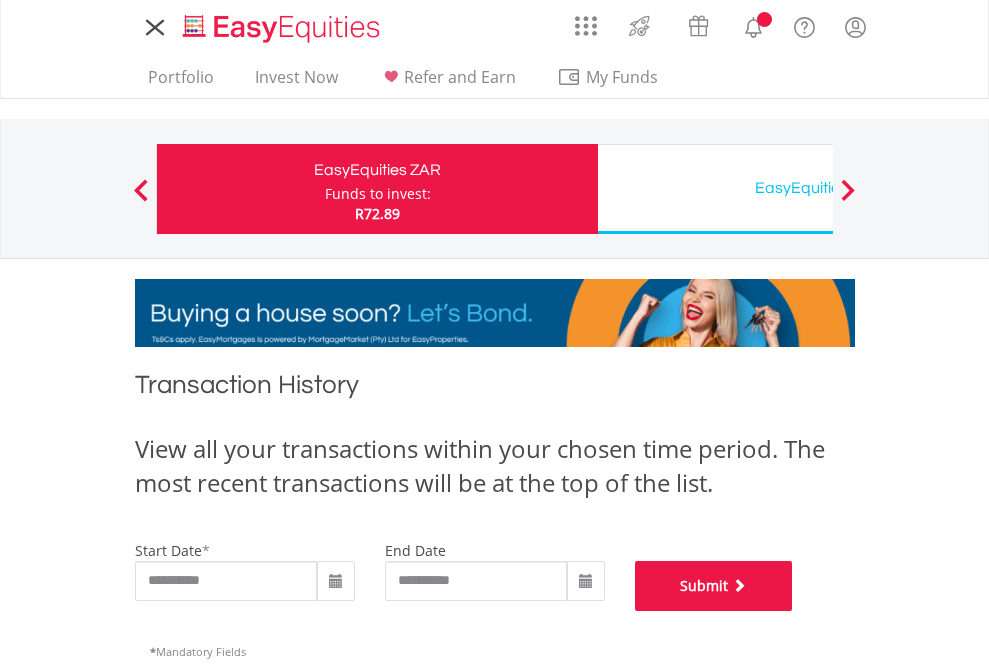 scroll, scrollTop: 811, scrollLeft: 0, axis: vertical 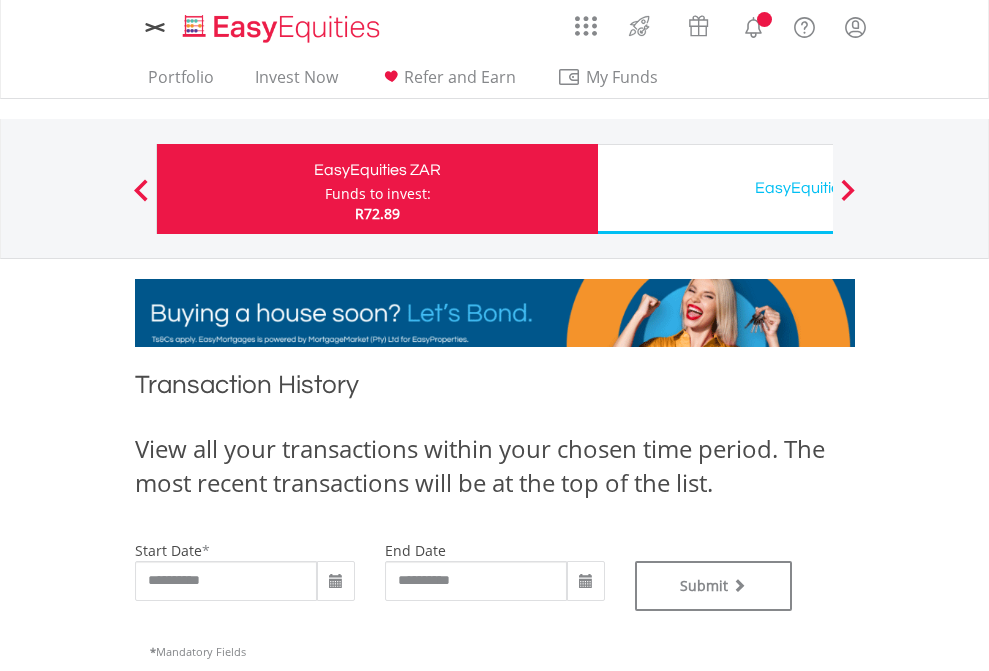 click on "EasyEquities USD" at bounding box center (818, 188) 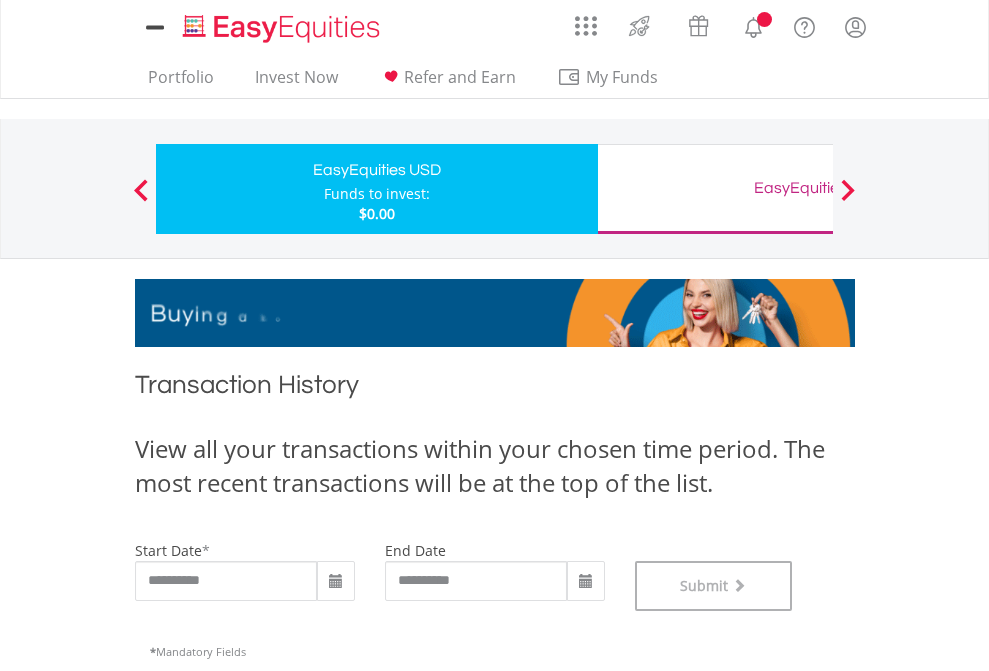 scroll, scrollTop: 811, scrollLeft: 0, axis: vertical 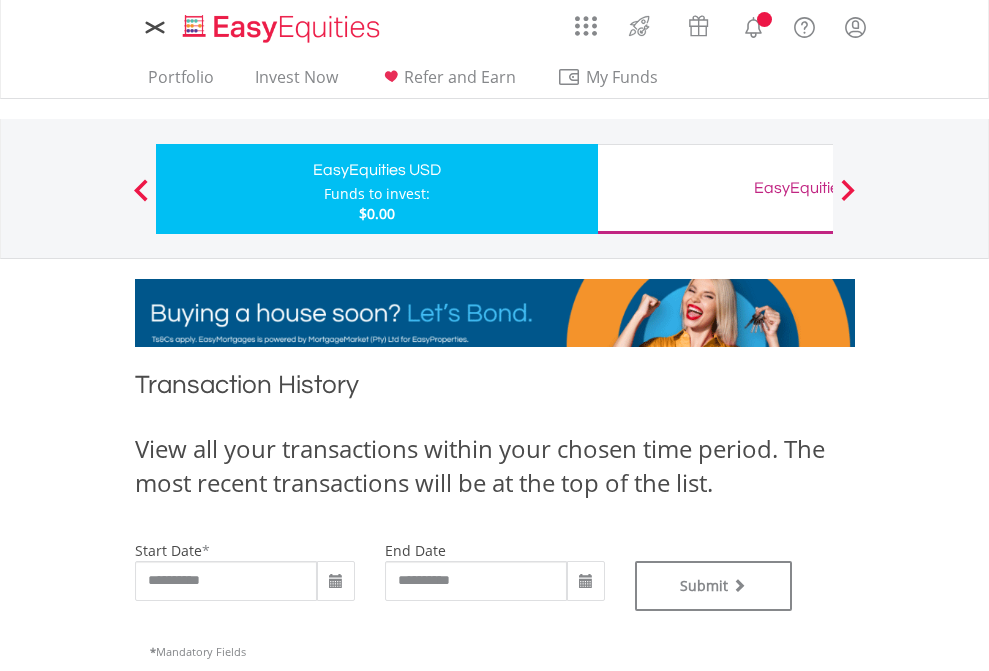 click on "EasyEquities GBP" at bounding box center [818, 188] 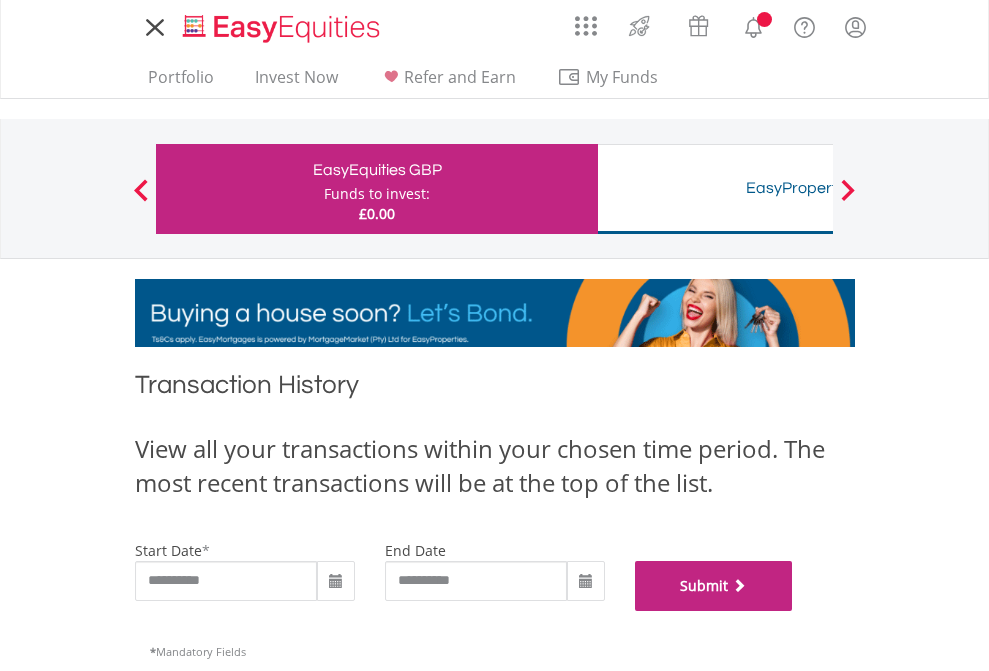 click on "Submit" at bounding box center [714, 586] 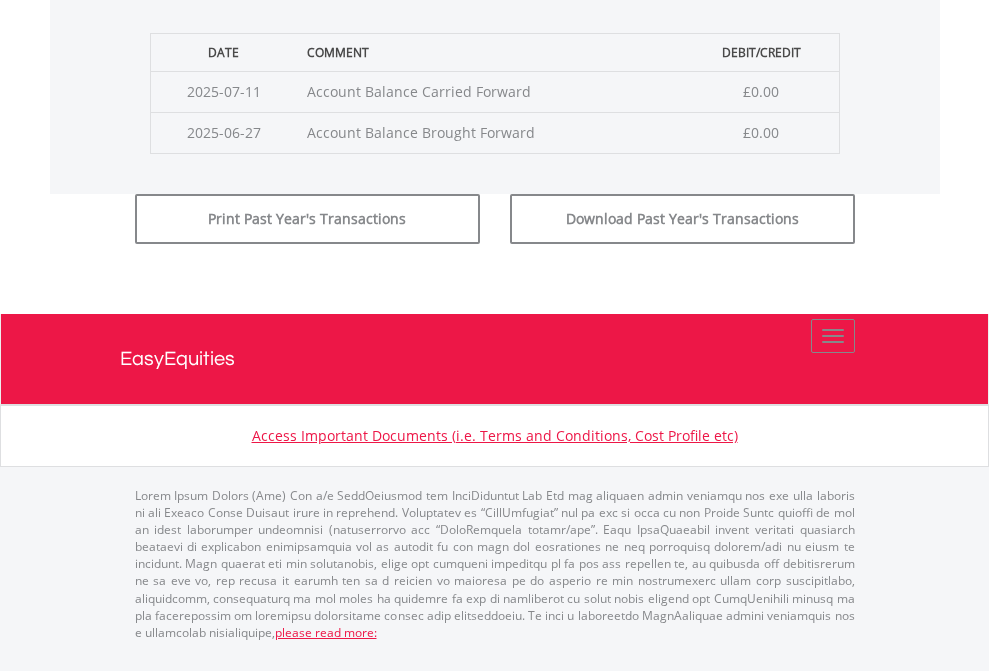 scroll, scrollTop: 811, scrollLeft: 0, axis: vertical 